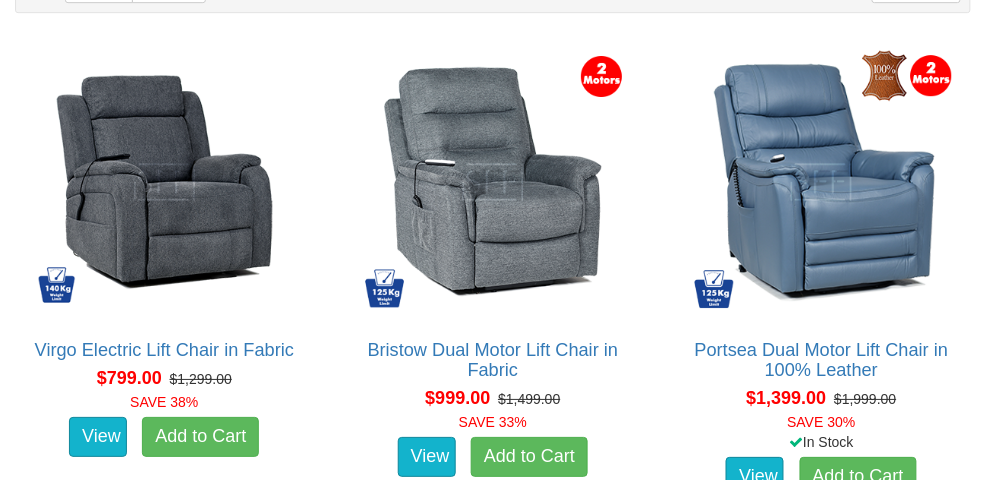 scroll, scrollTop: 1226, scrollLeft: 0, axis: vertical 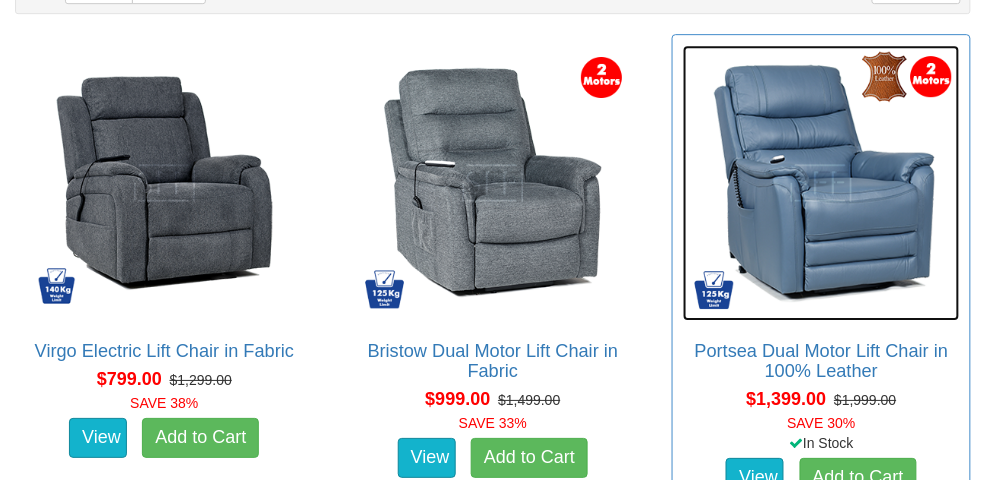 click at bounding box center [821, 183] 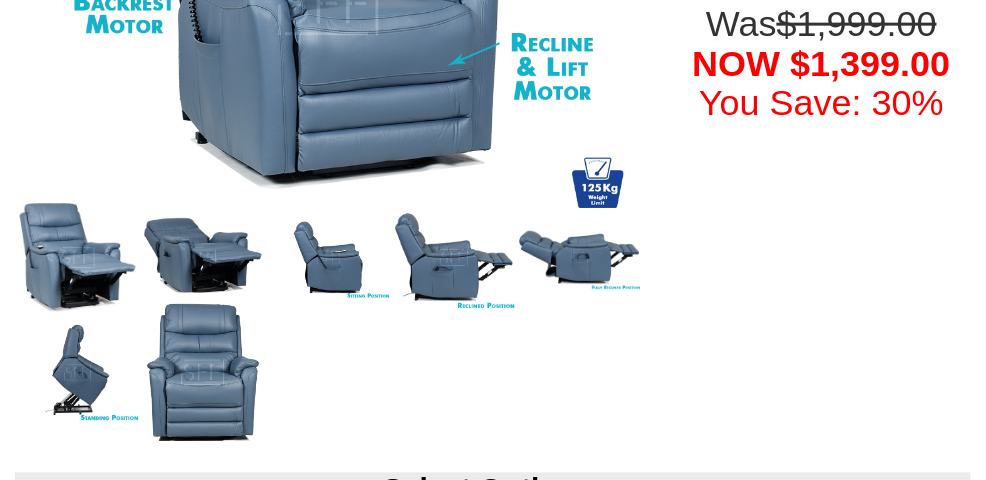 scroll, scrollTop: 504, scrollLeft: 0, axis: vertical 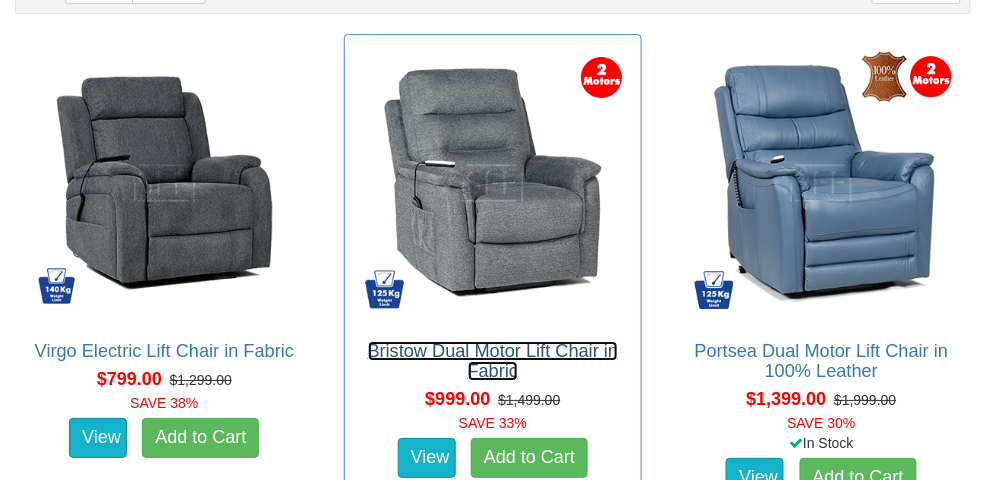 click on "Bristow Dual Motor Lift Chair in Fabric" at bounding box center (493, 361) 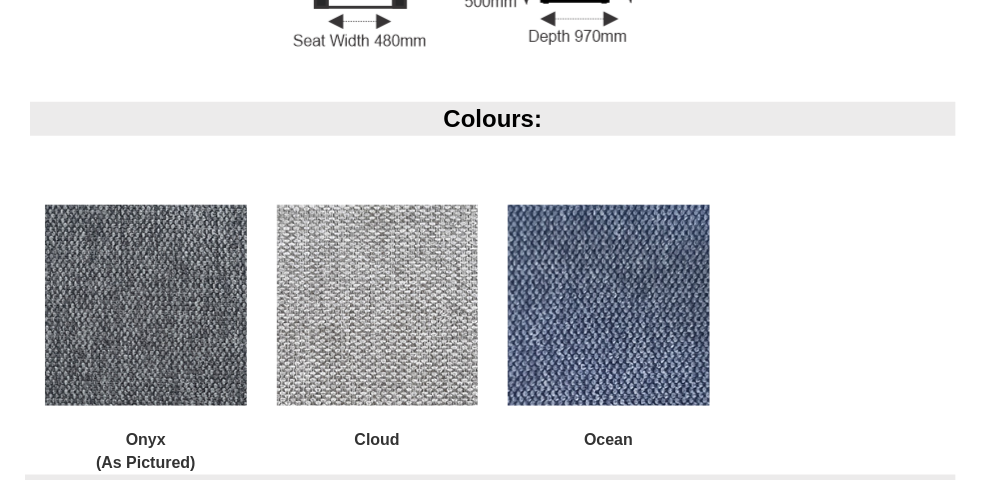 scroll, scrollTop: 1734, scrollLeft: 0, axis: vertical 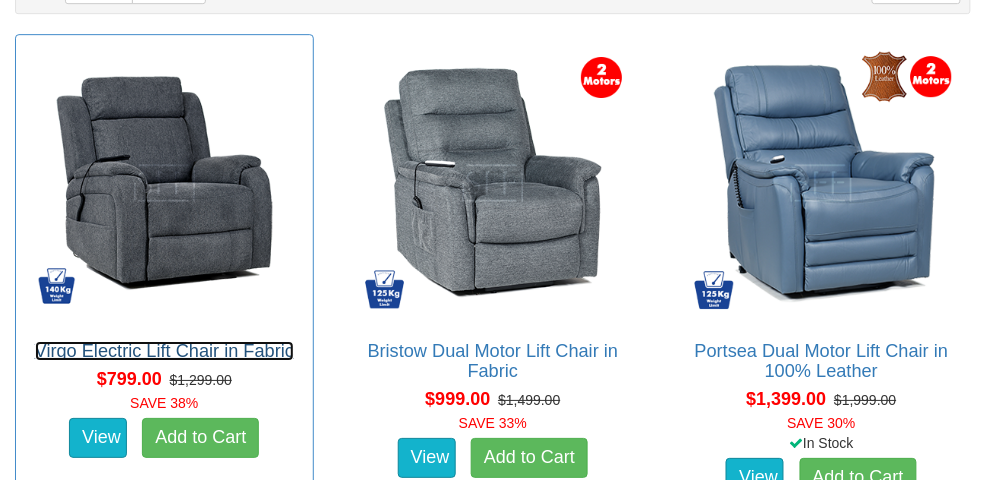 click on "Virgo Electric Lift Chair in Fabric" at bounding box center [164, 351] 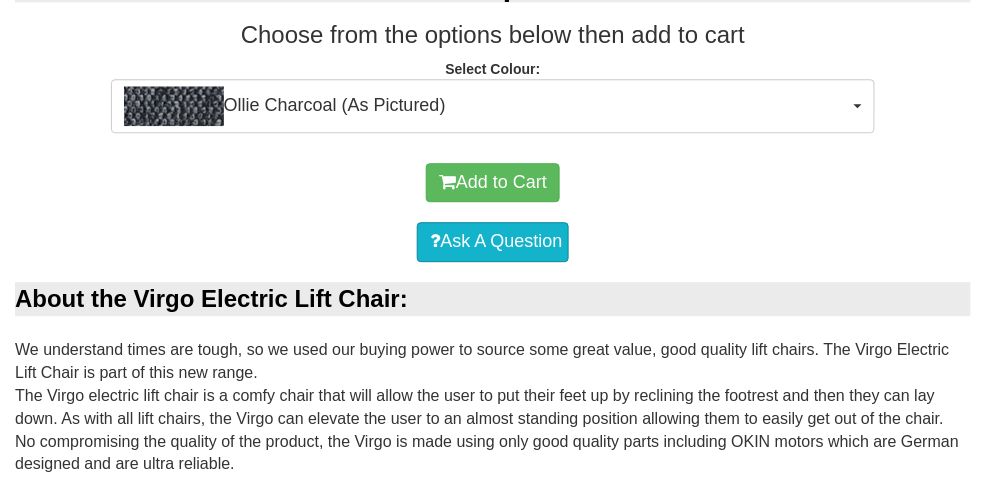 scroll, scrollTop: 964, scrollLeft: 0, axis: vertical 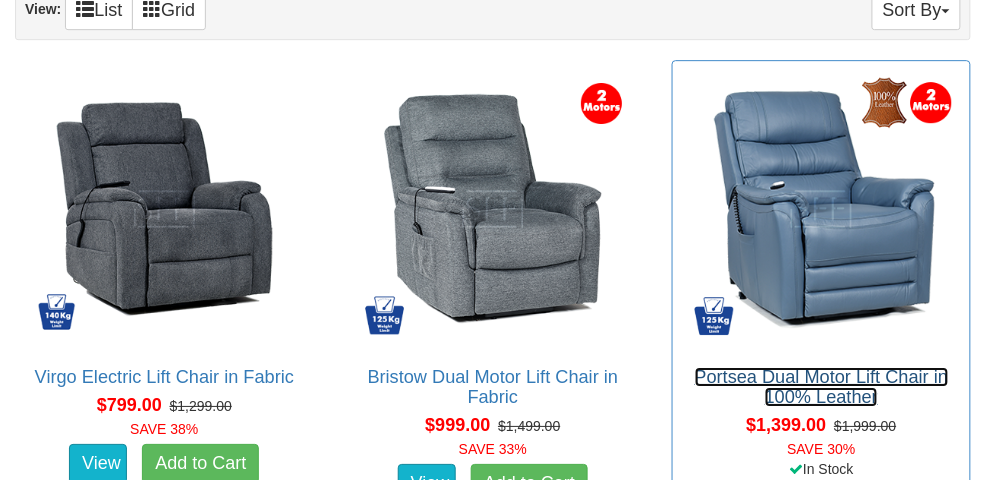 click on "Portsea Dual Motor Lift Chair in 100% Leather" at bounding box center [822, 387] 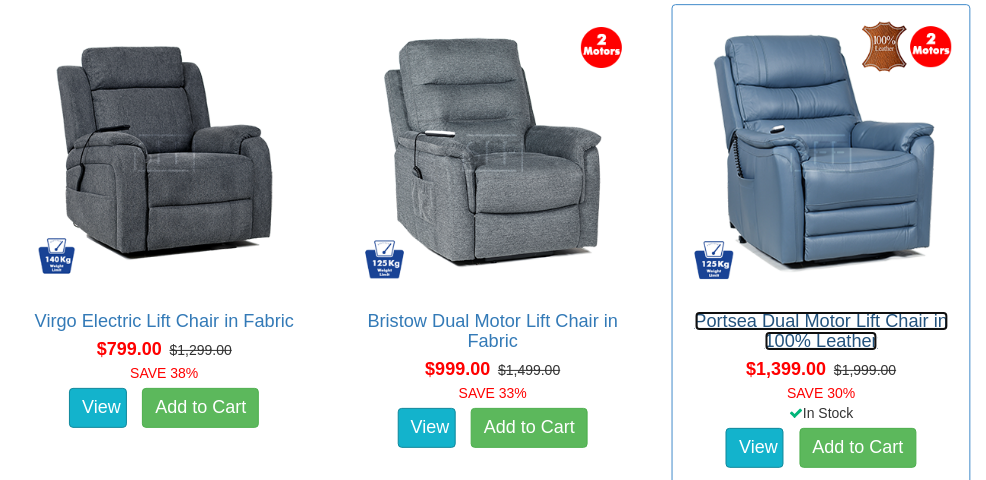 scroll, scrollTop: 1264, scrollLeft: 0, axis: vertical 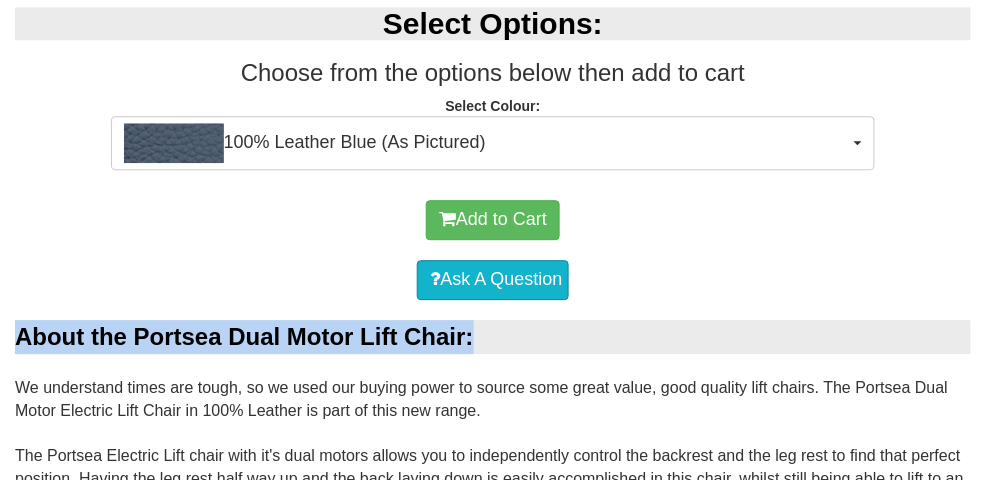 click on "Ask A Question" at bounding box center [493, 280] 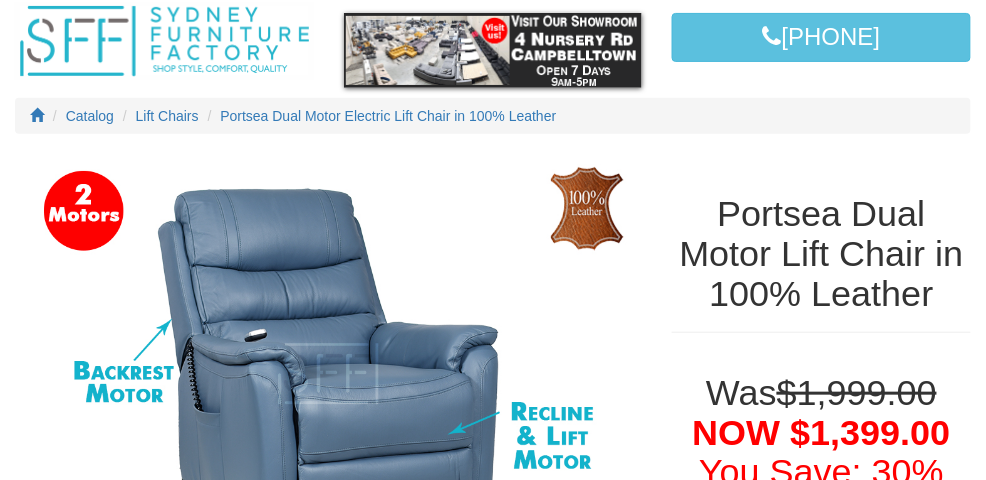 scroll, scrollTop: 0, scrollLeft: 0, axis: both 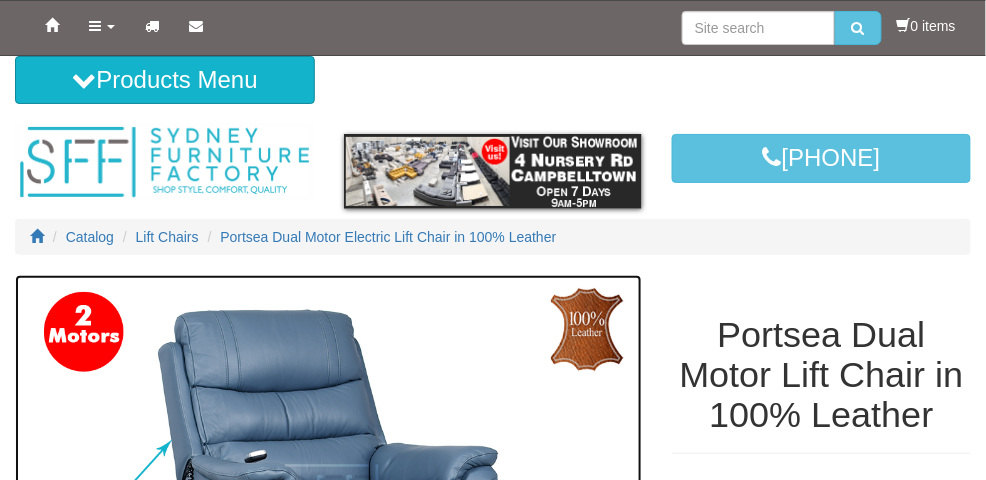 click at bounding box center [328, 494] 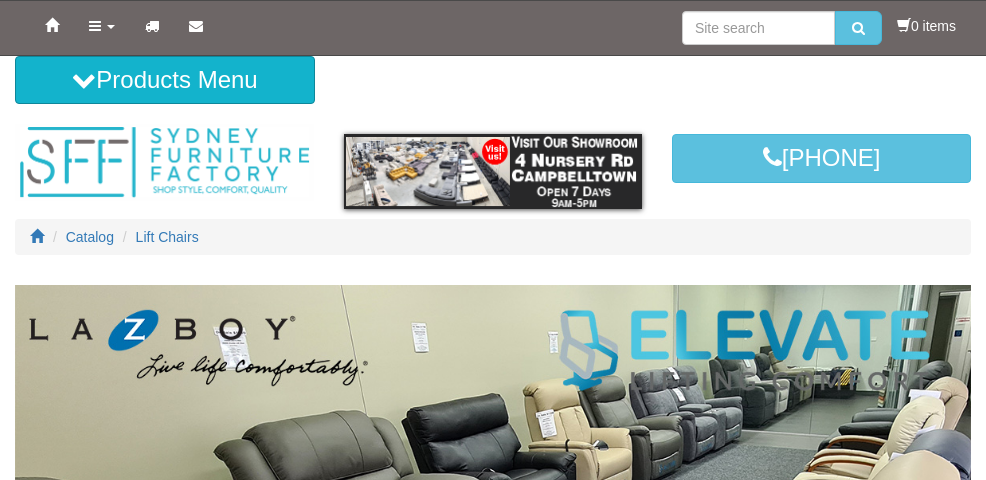 scroll, scrollTop: 1264, scrollLeft: 0, axis: vertical 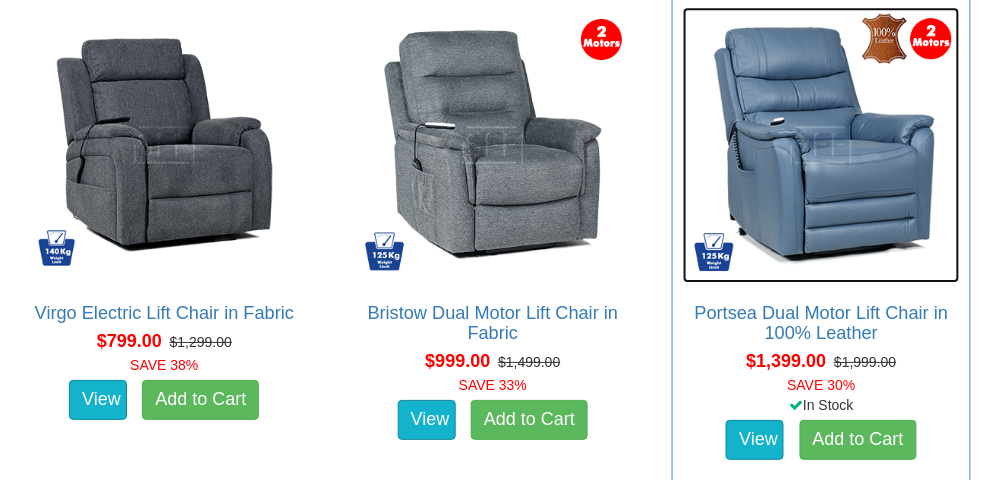 click at bounding box center [821, 145] 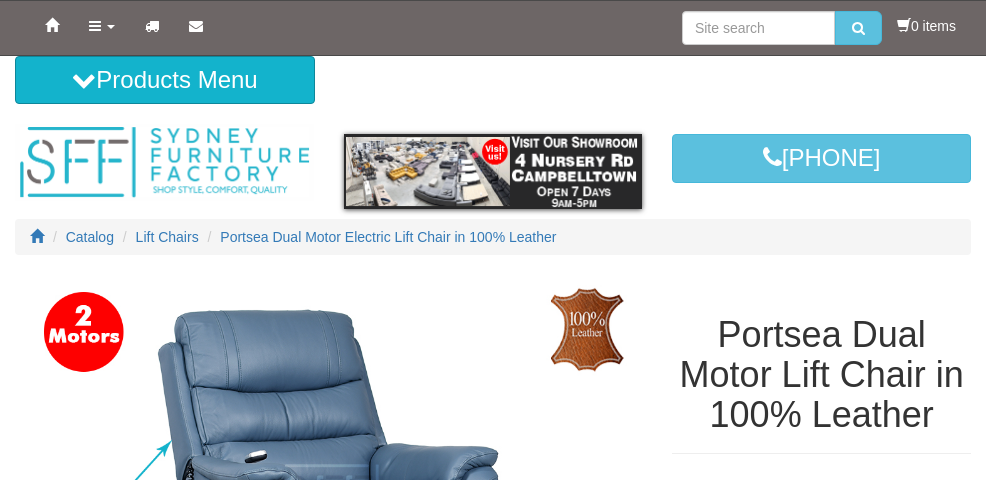 scroll, scrollTop: 0, scrollLeft: 0, axis: both 